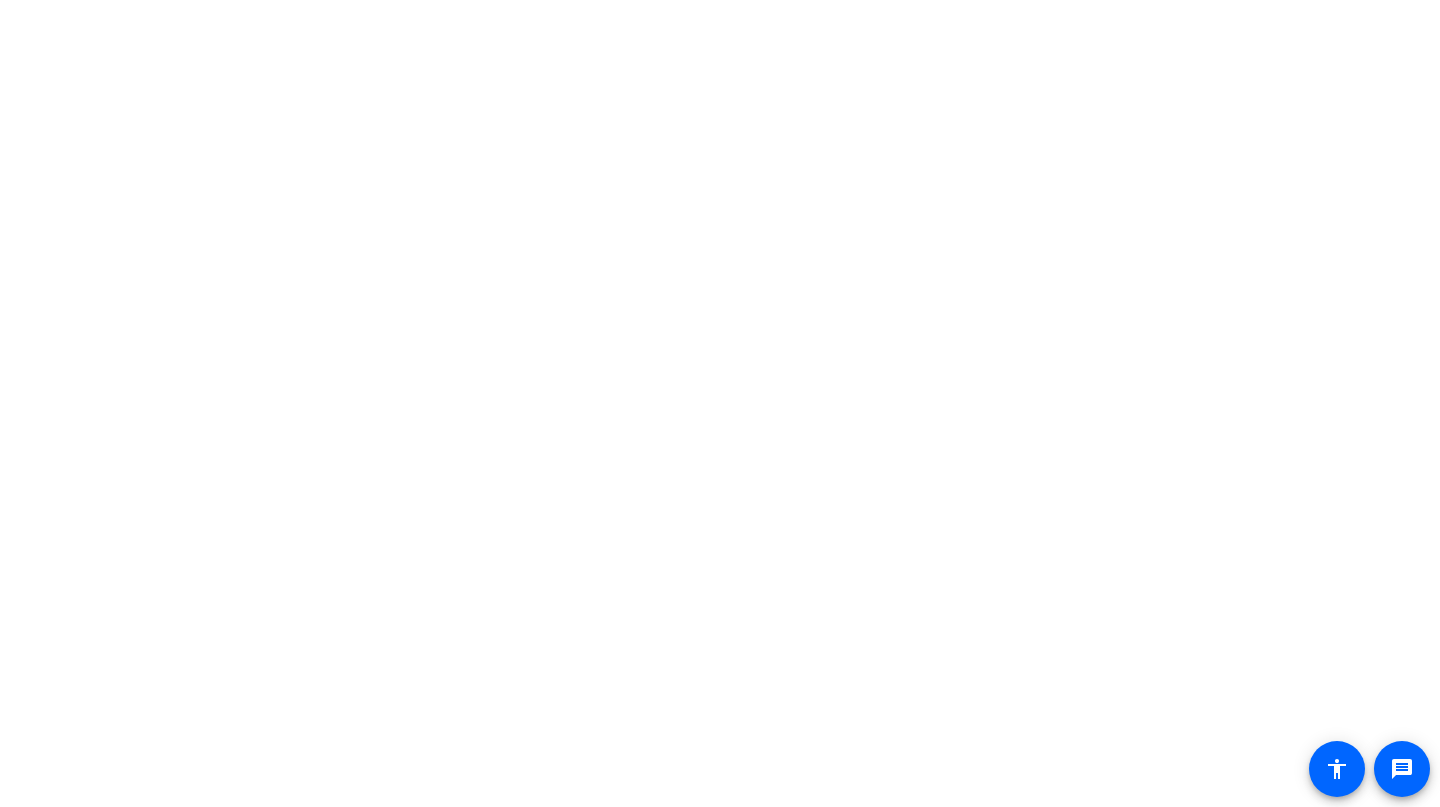 scroll, scrollTop: 0, scrollLeft: 0, axis: both 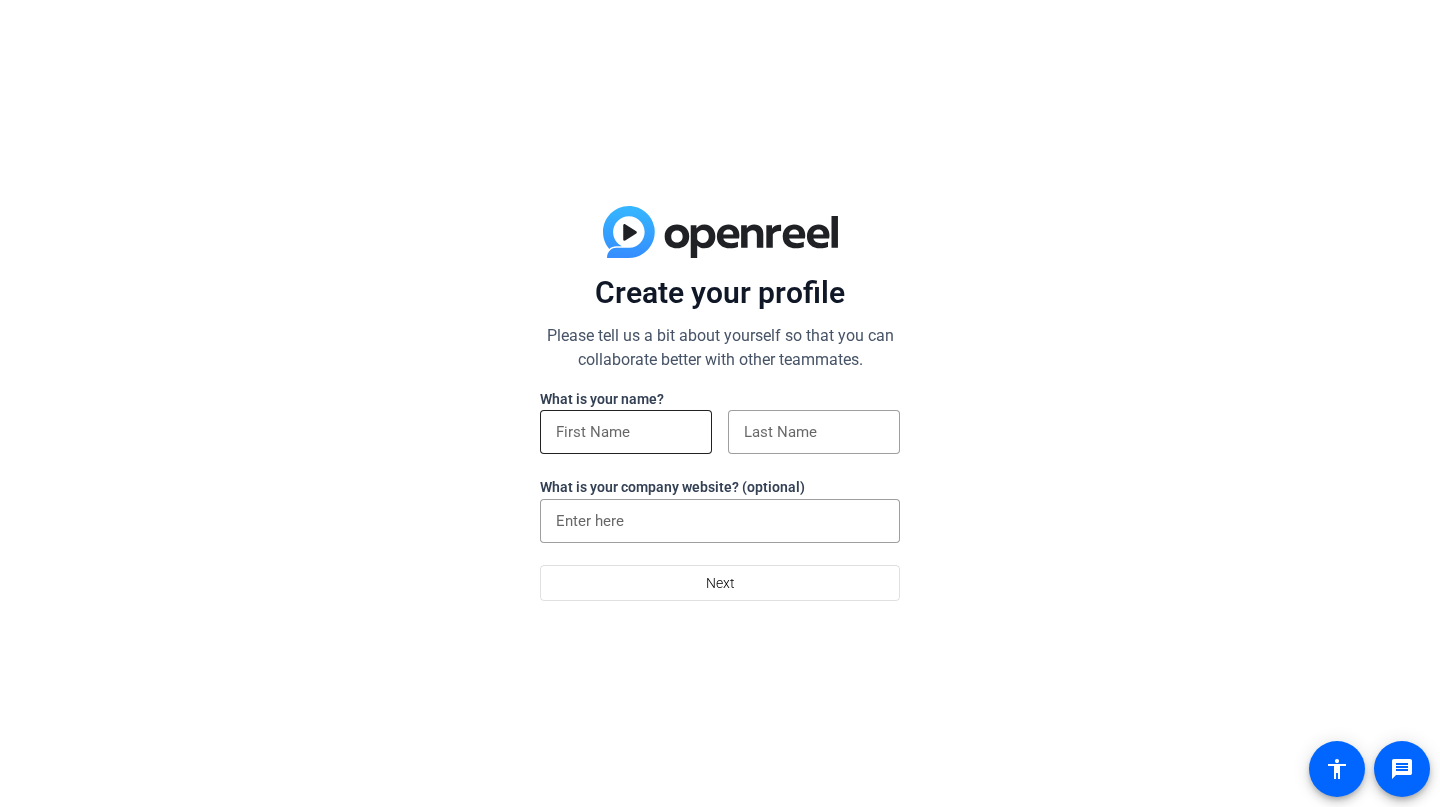 click 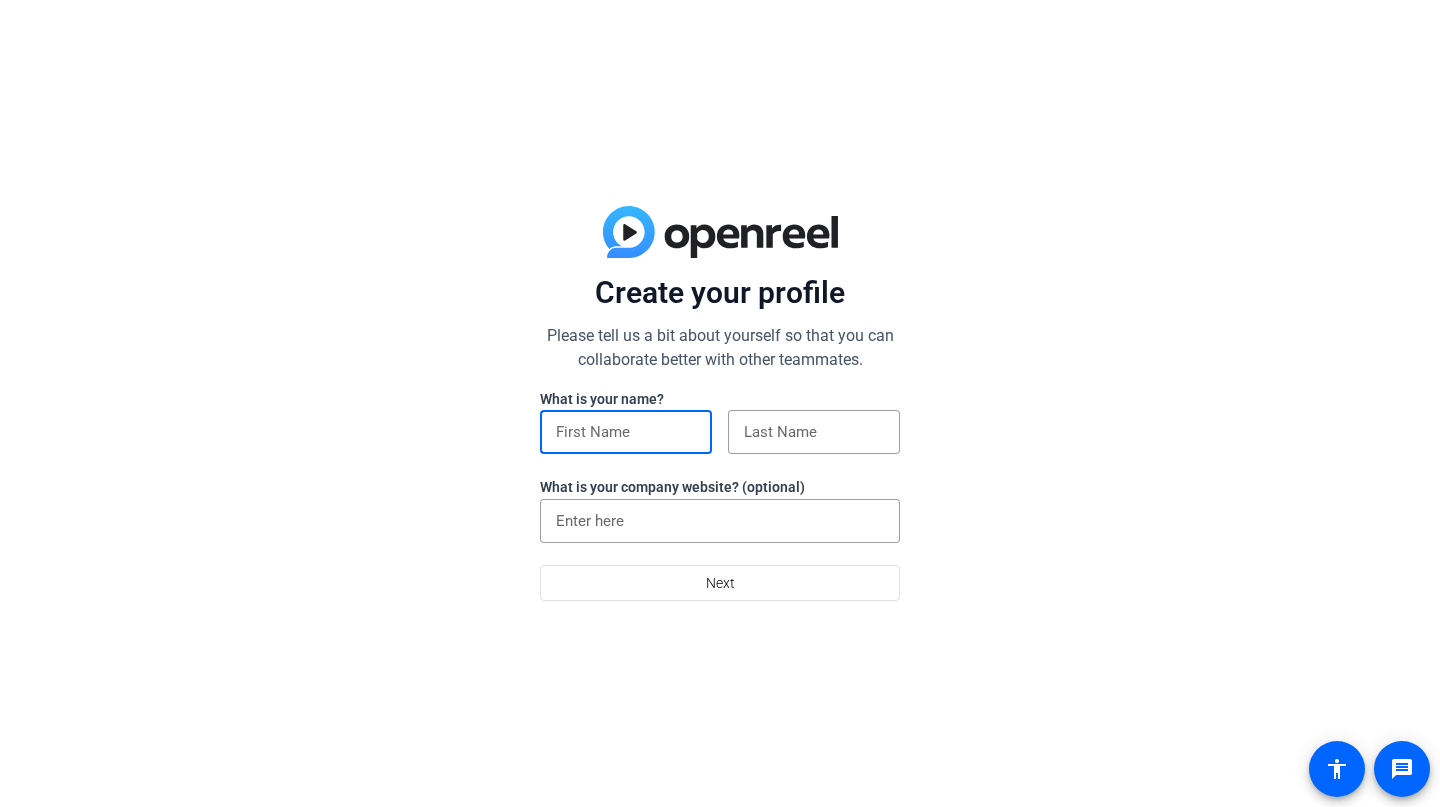 click at bounding box center [626, 432] 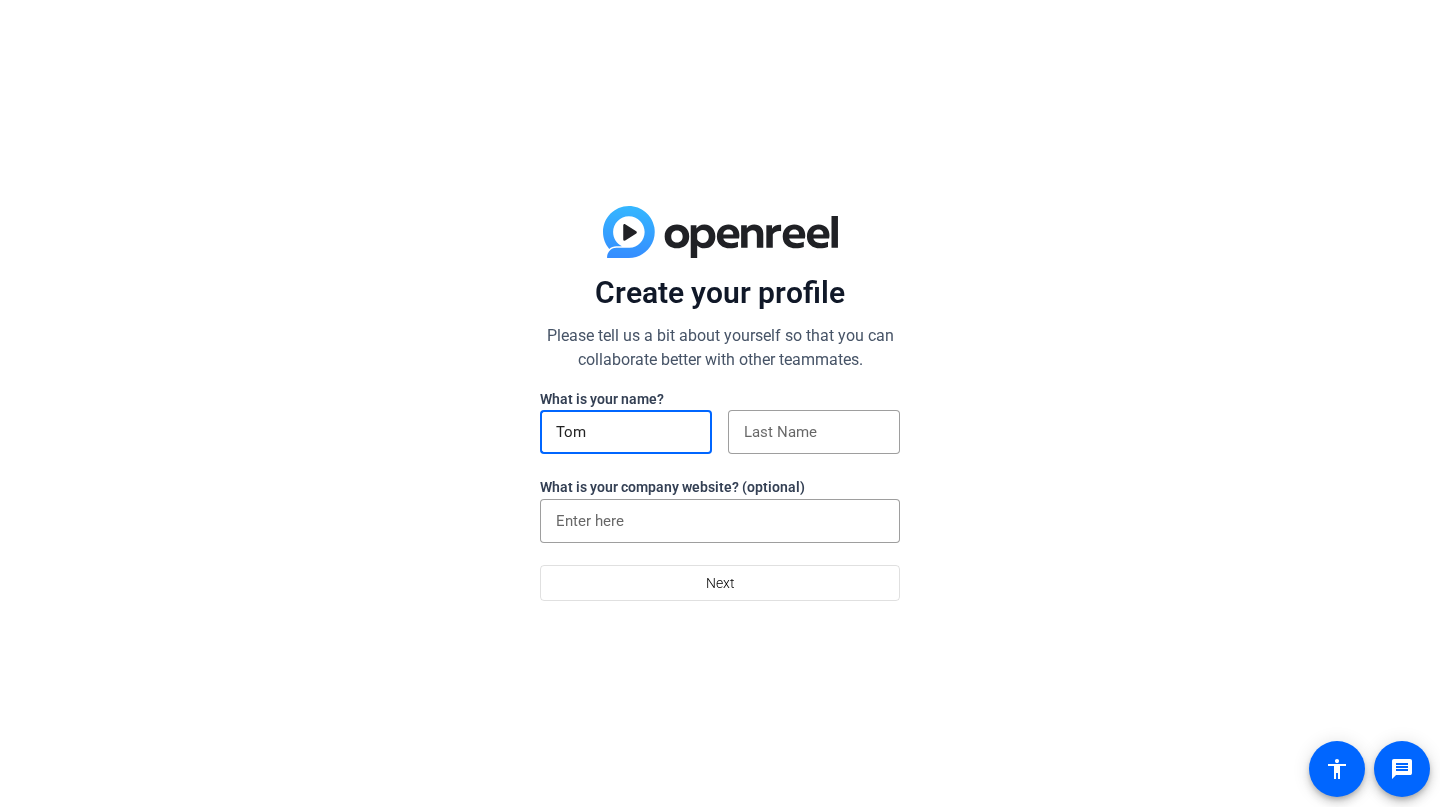 type on "Tom" 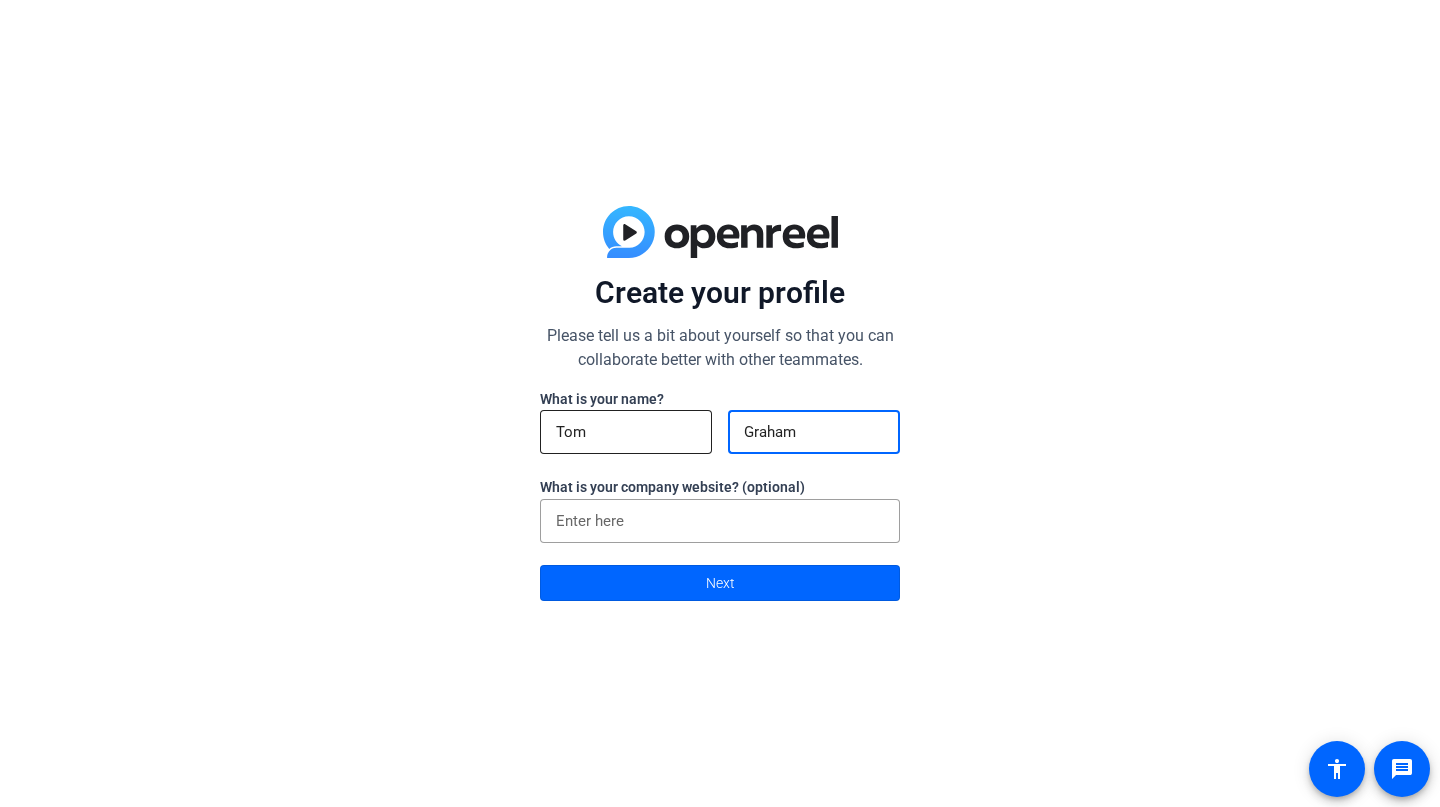 type on "Graham" 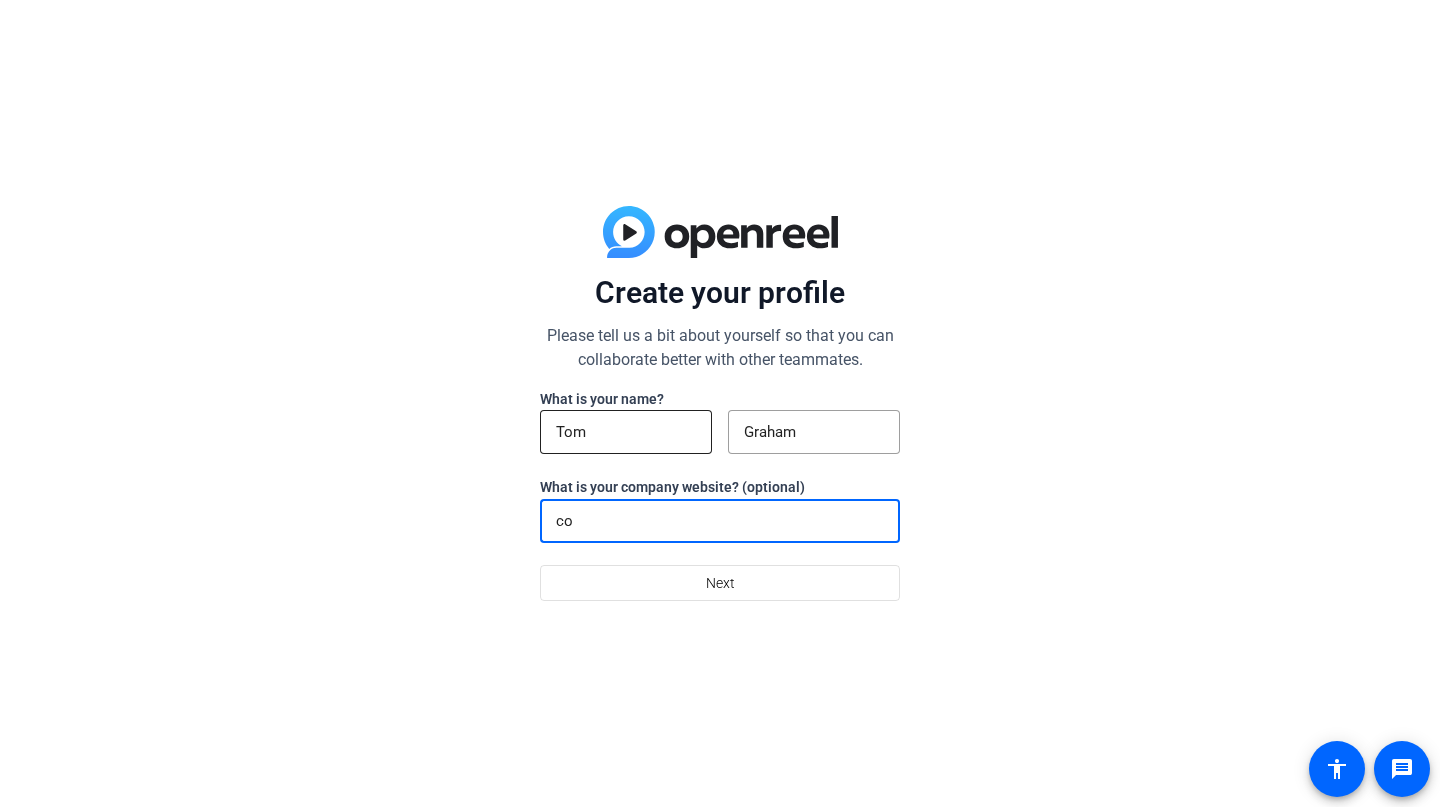 type on "c" 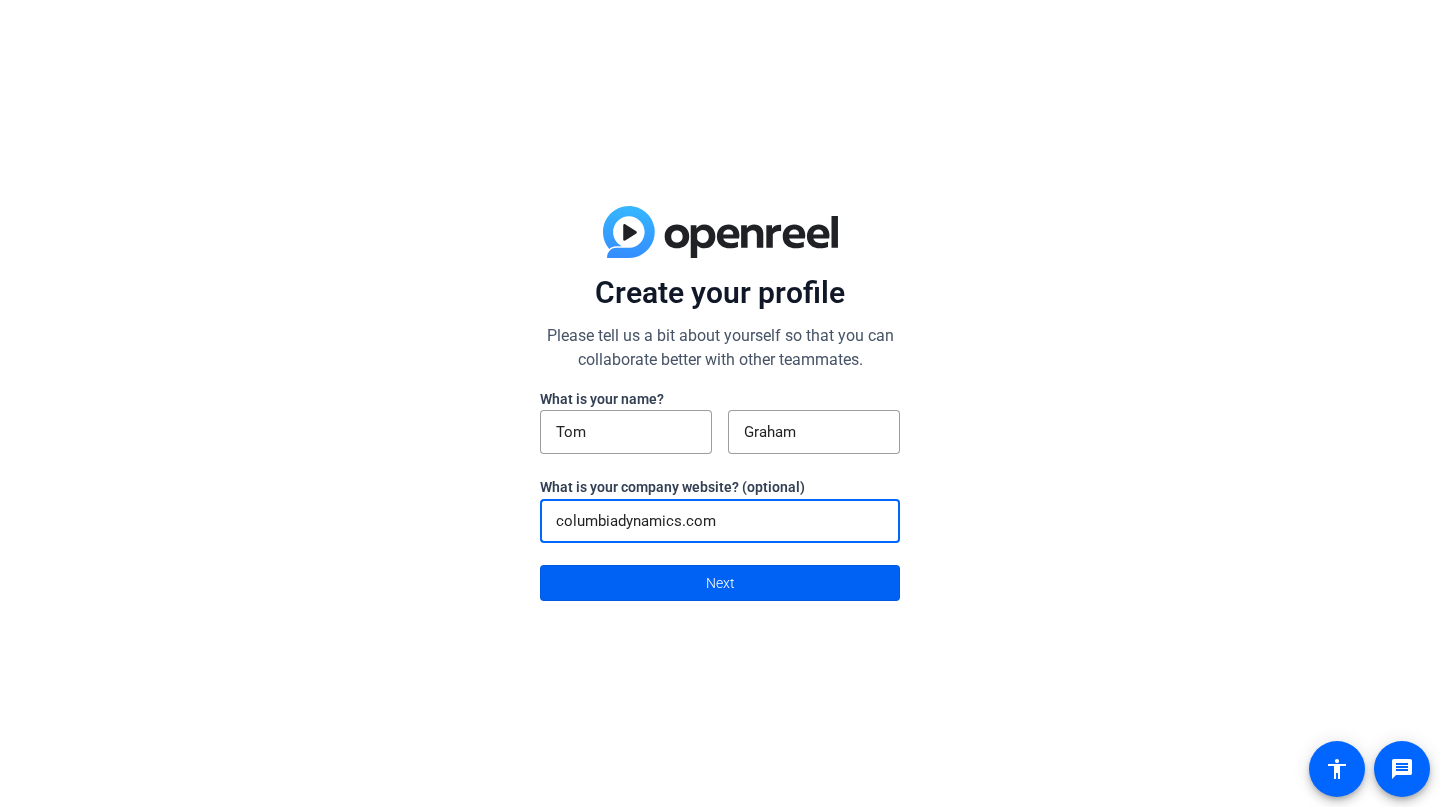 type on "columbiadynamics.com" 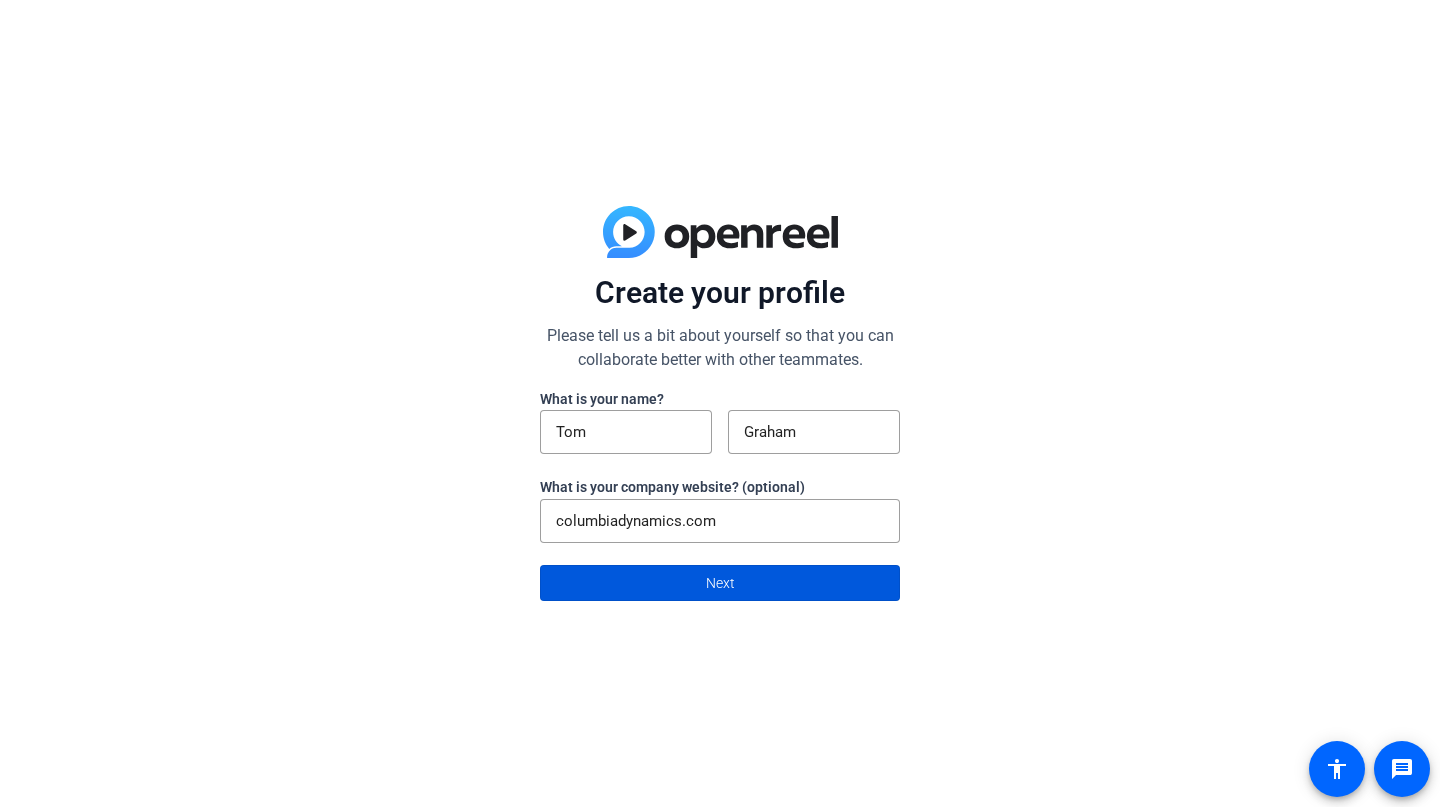 click on "Next" 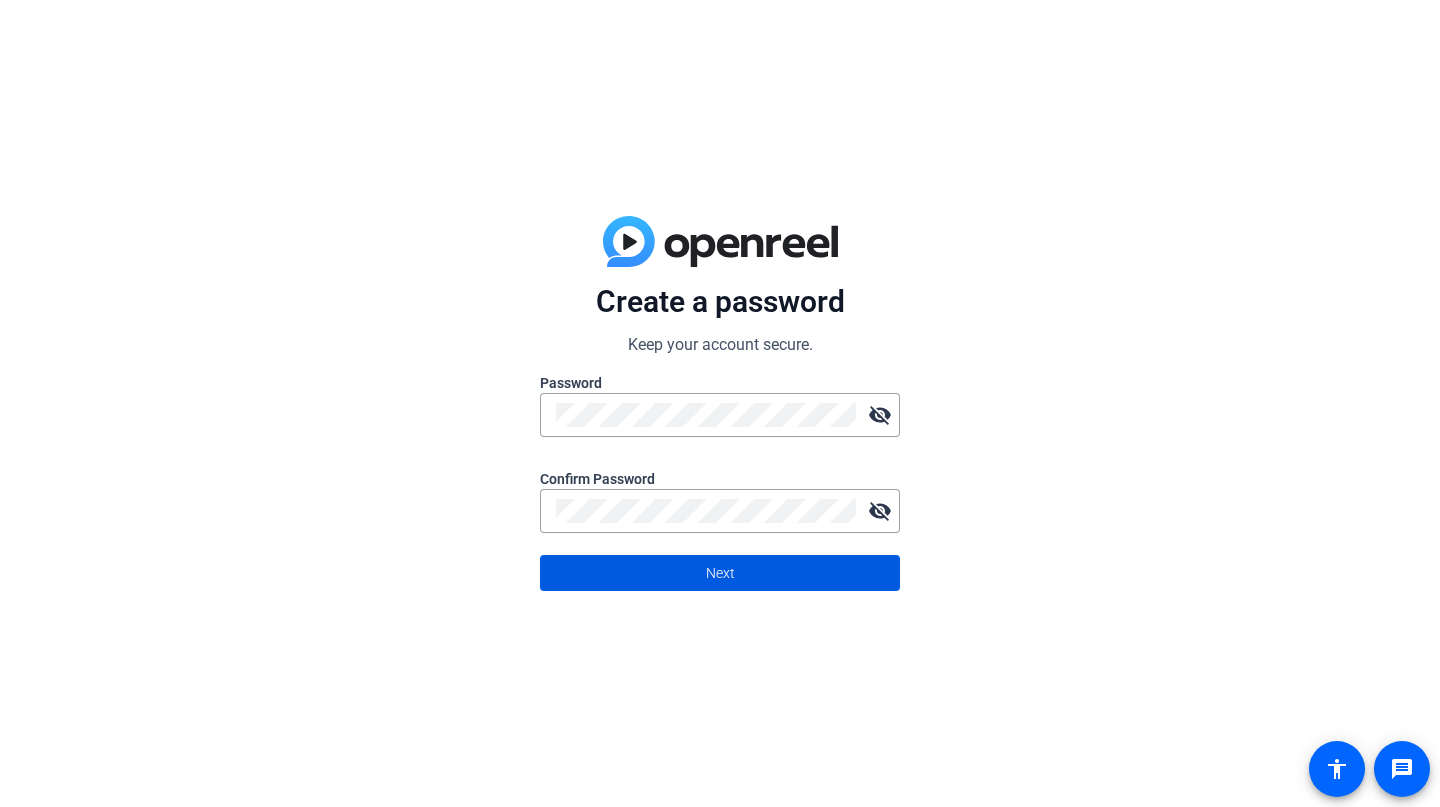 click 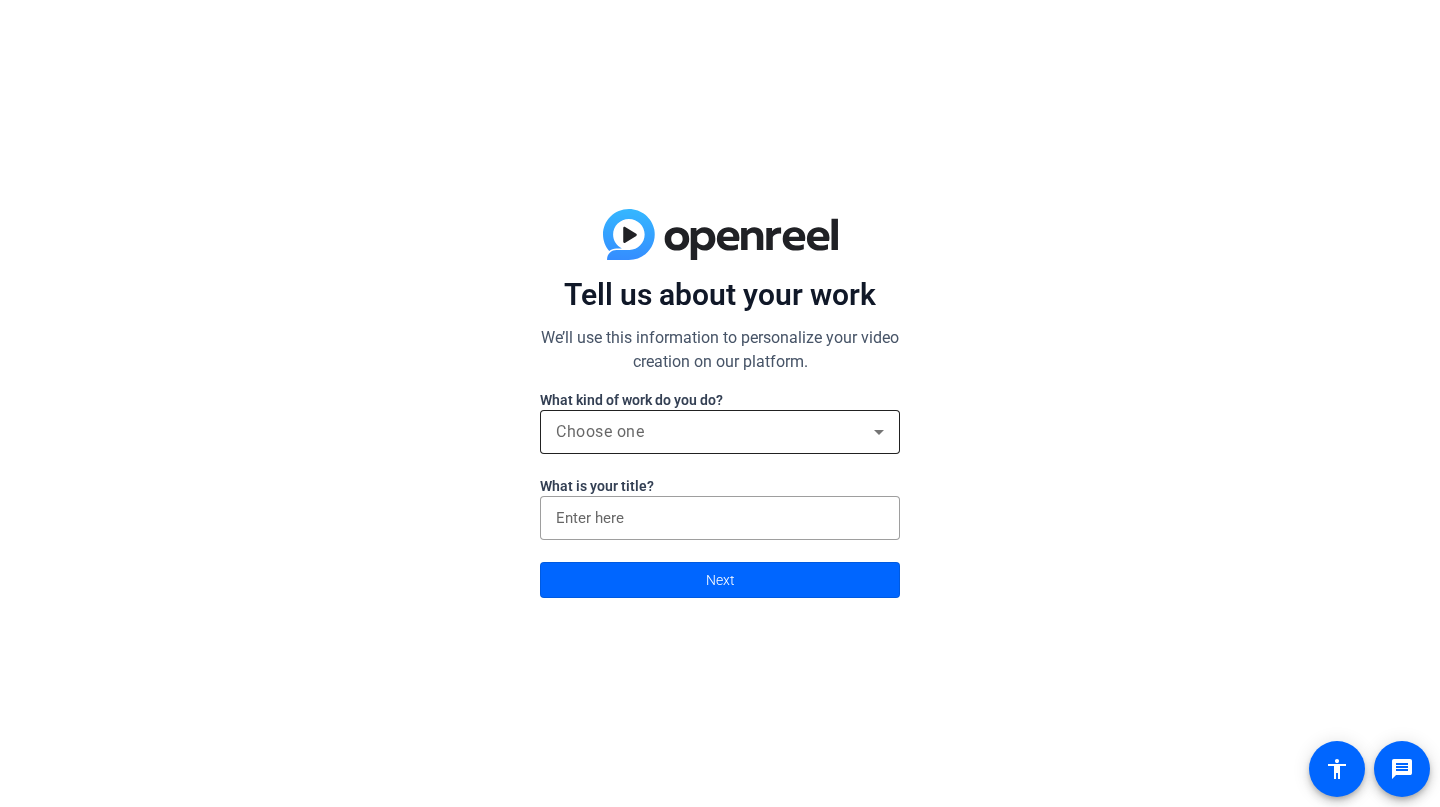 click on "Choose one" at bounding box center (715, 432) 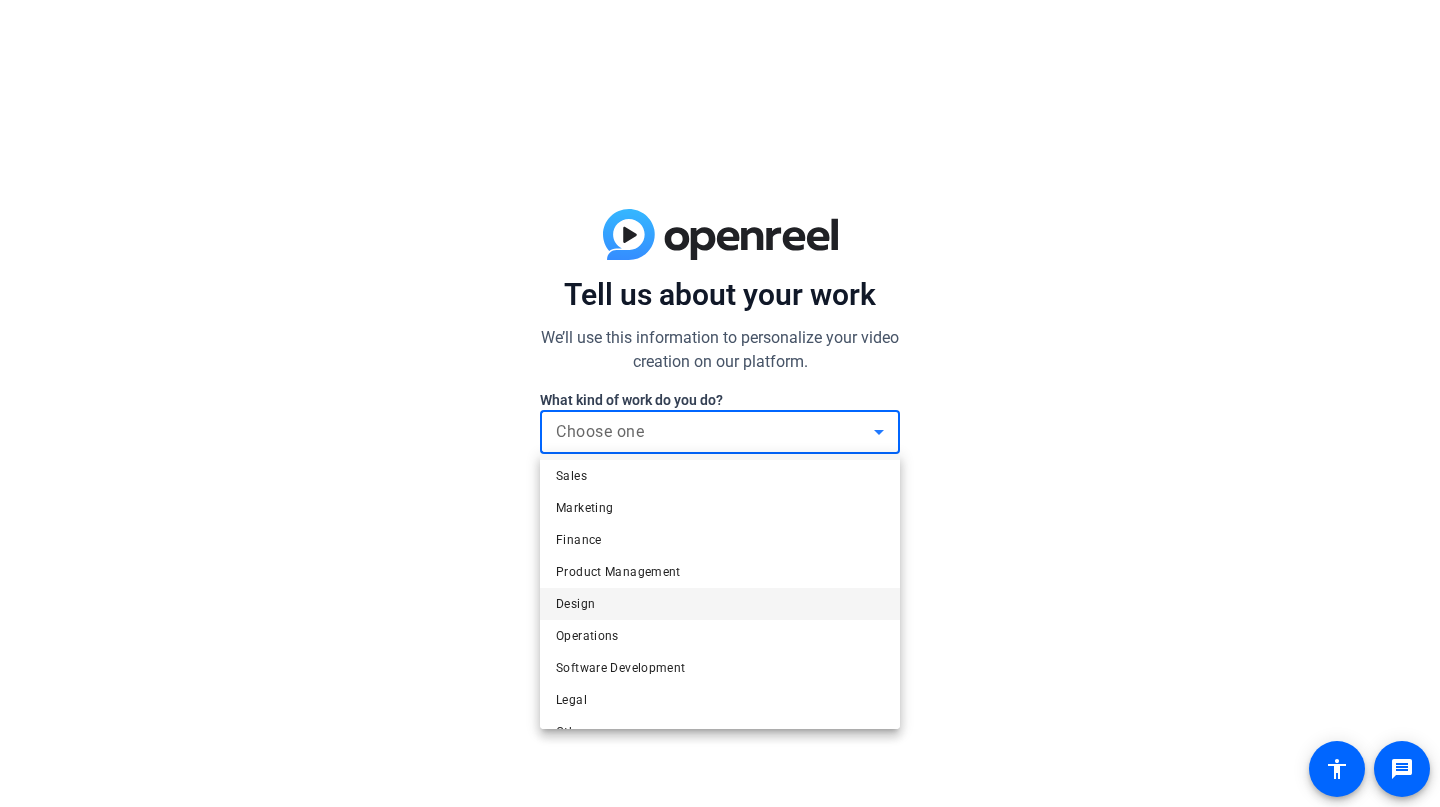 scroll, scrollTop: 61, scrollLeft: 0, axis: vertical 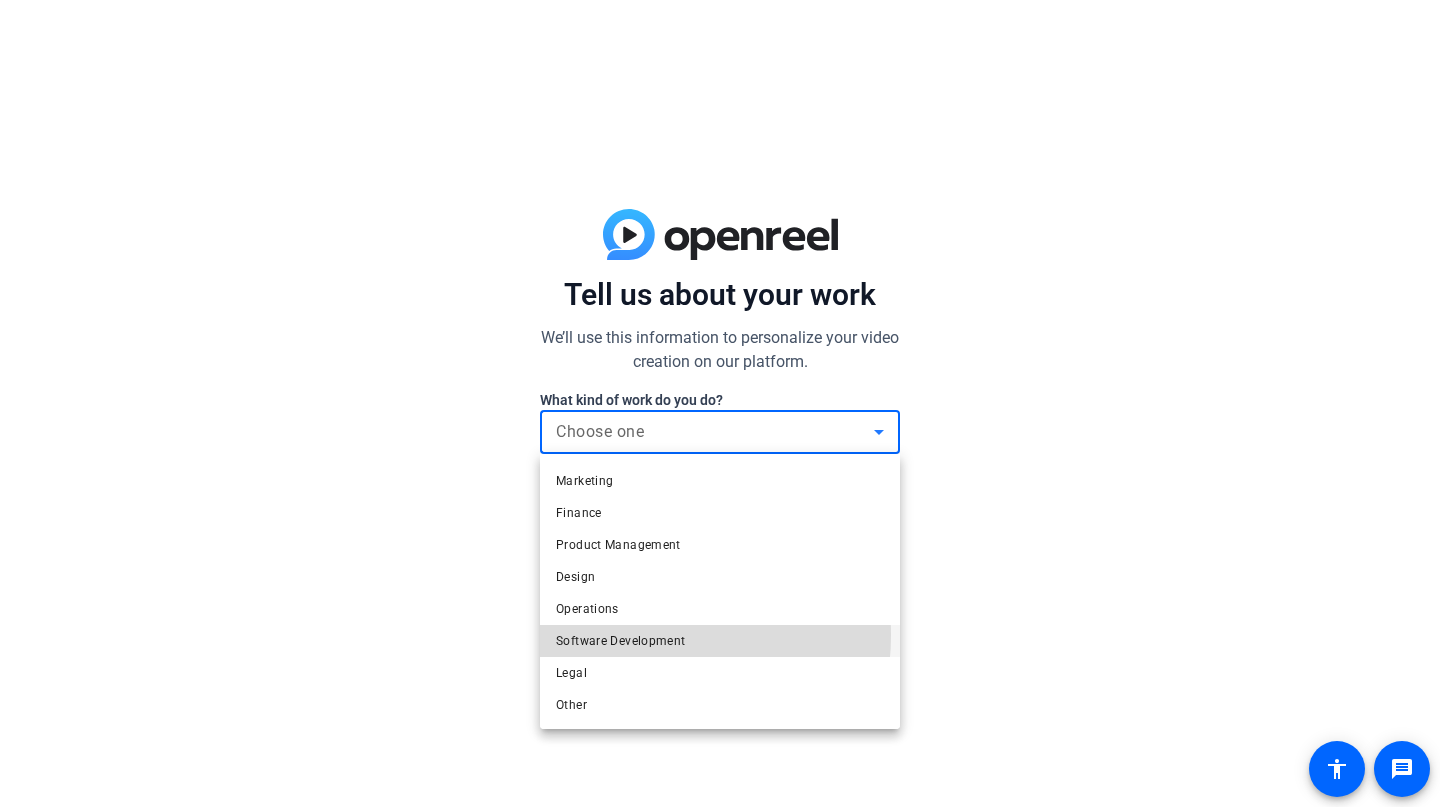 click on "Software Development" at bounding box center [621, 641] 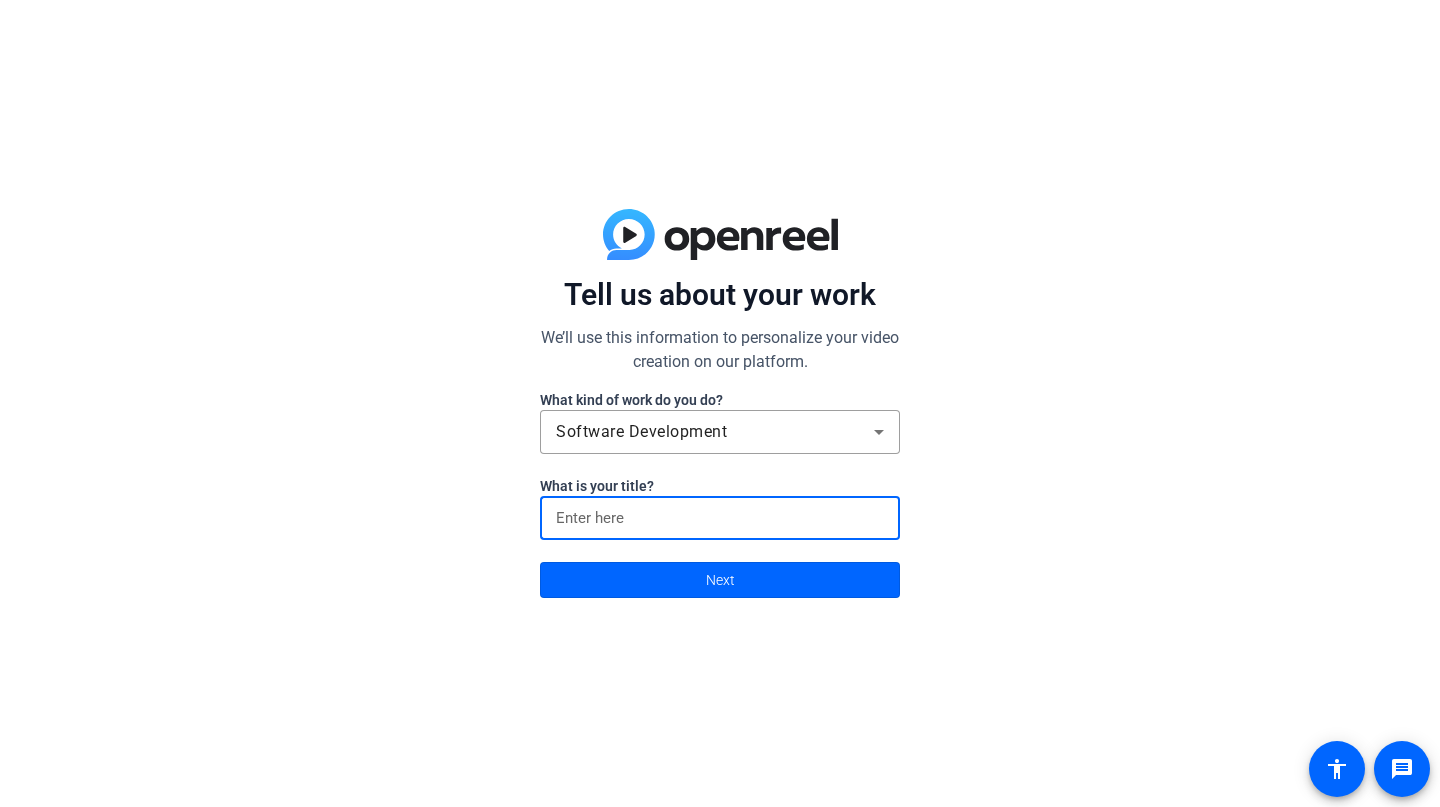 click at bounding box center [720, 518] 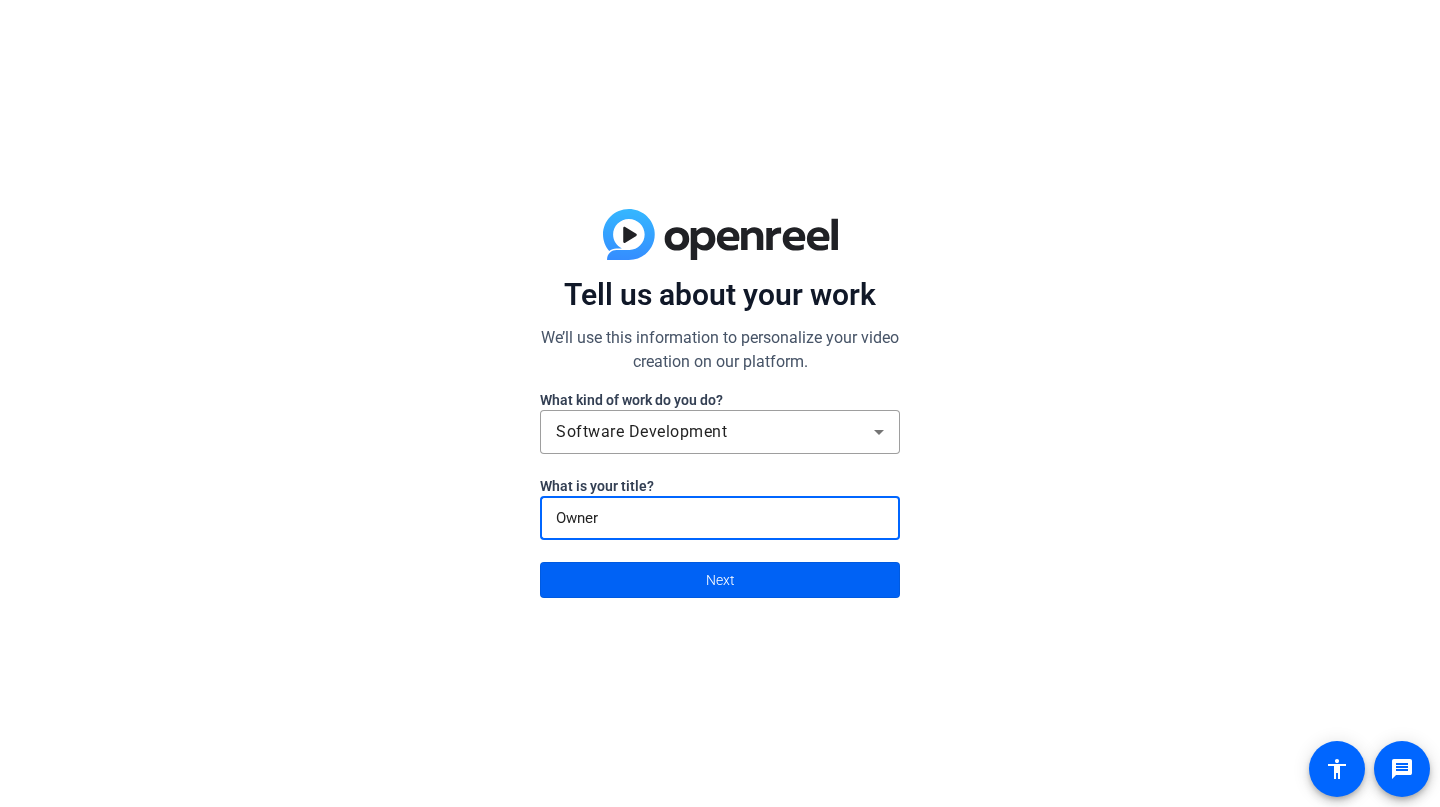 type on "Owner" 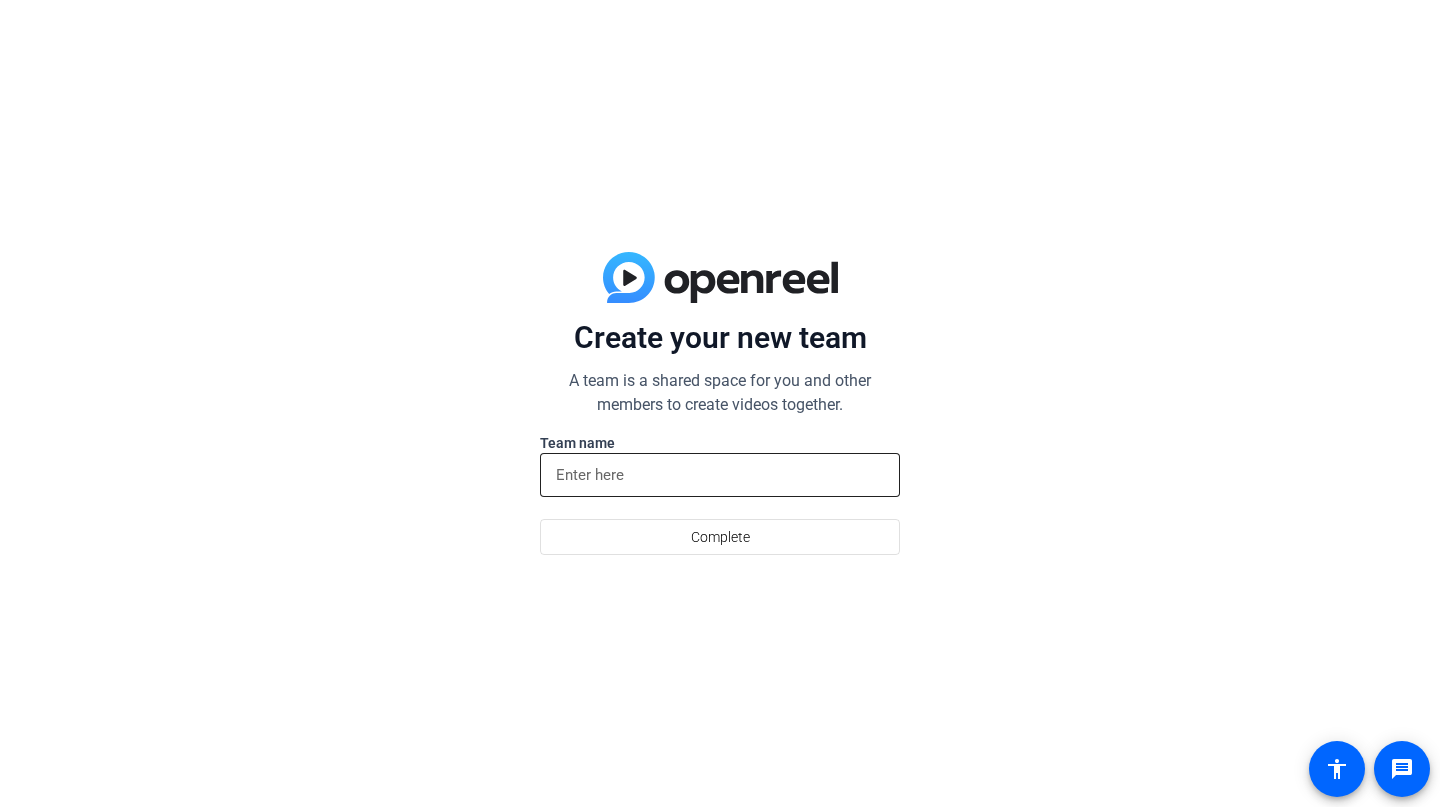 click at bounding box center (720, 475) 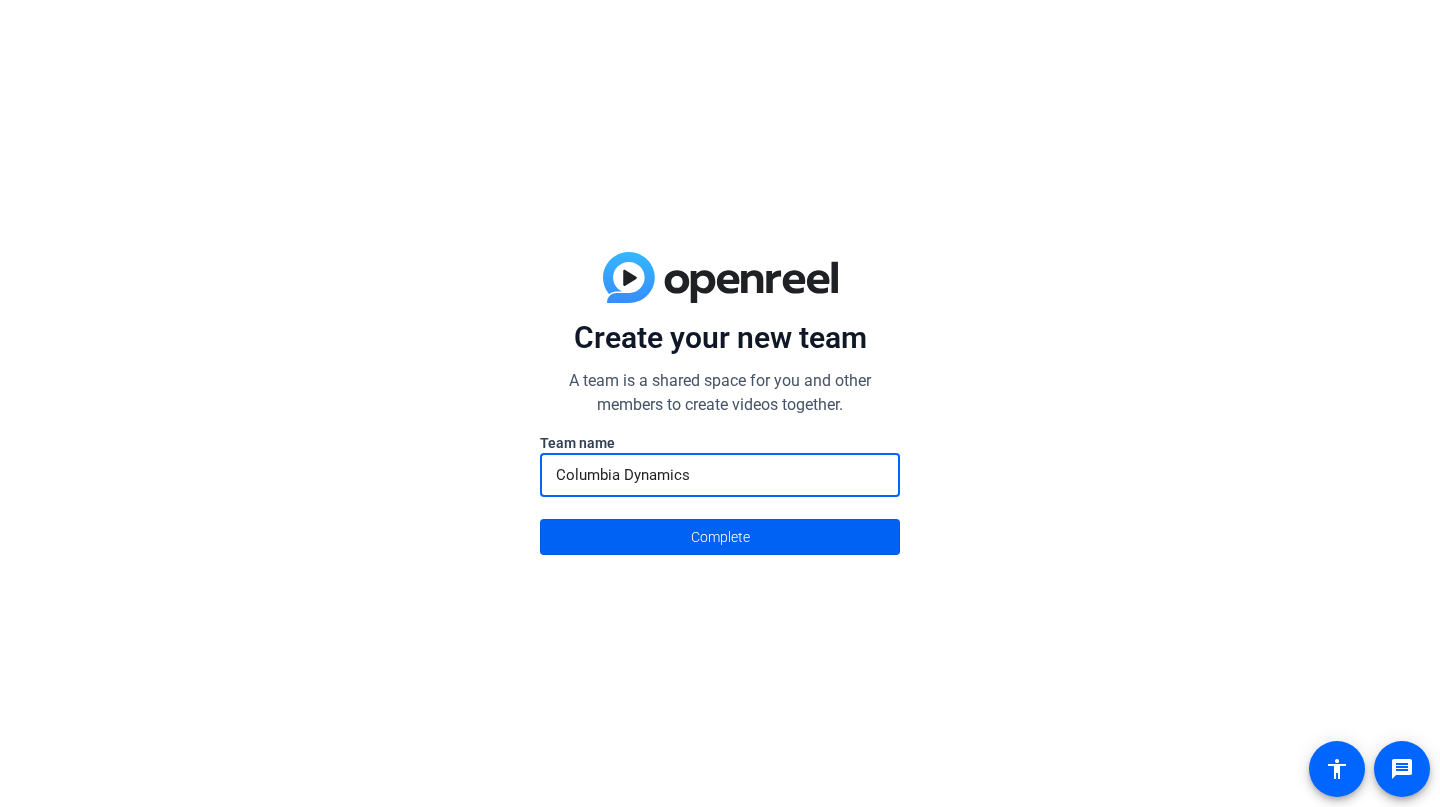 type on "Columbia Dynamics" 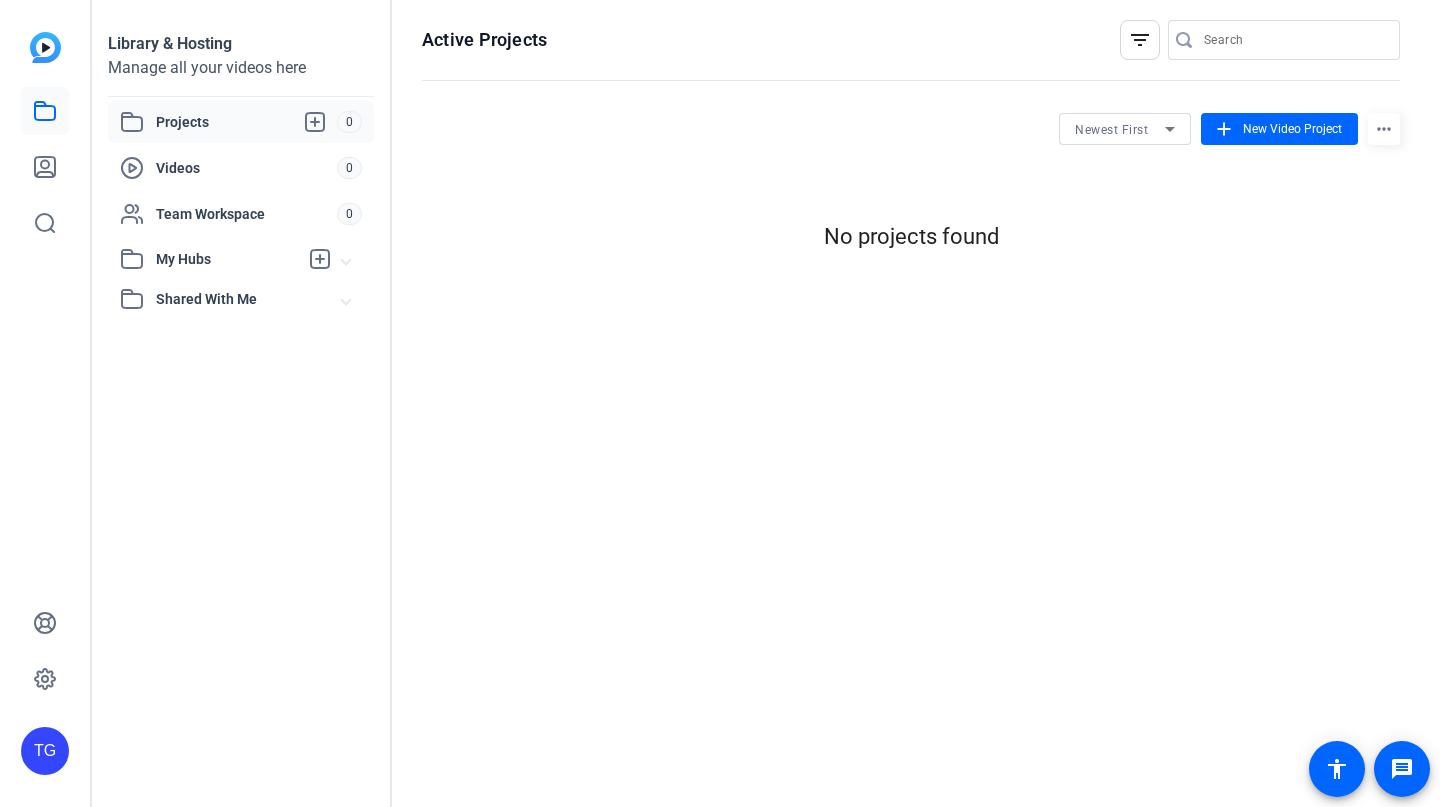 scroll, scrollTop: 0, scrollLeft: 0, axis: both 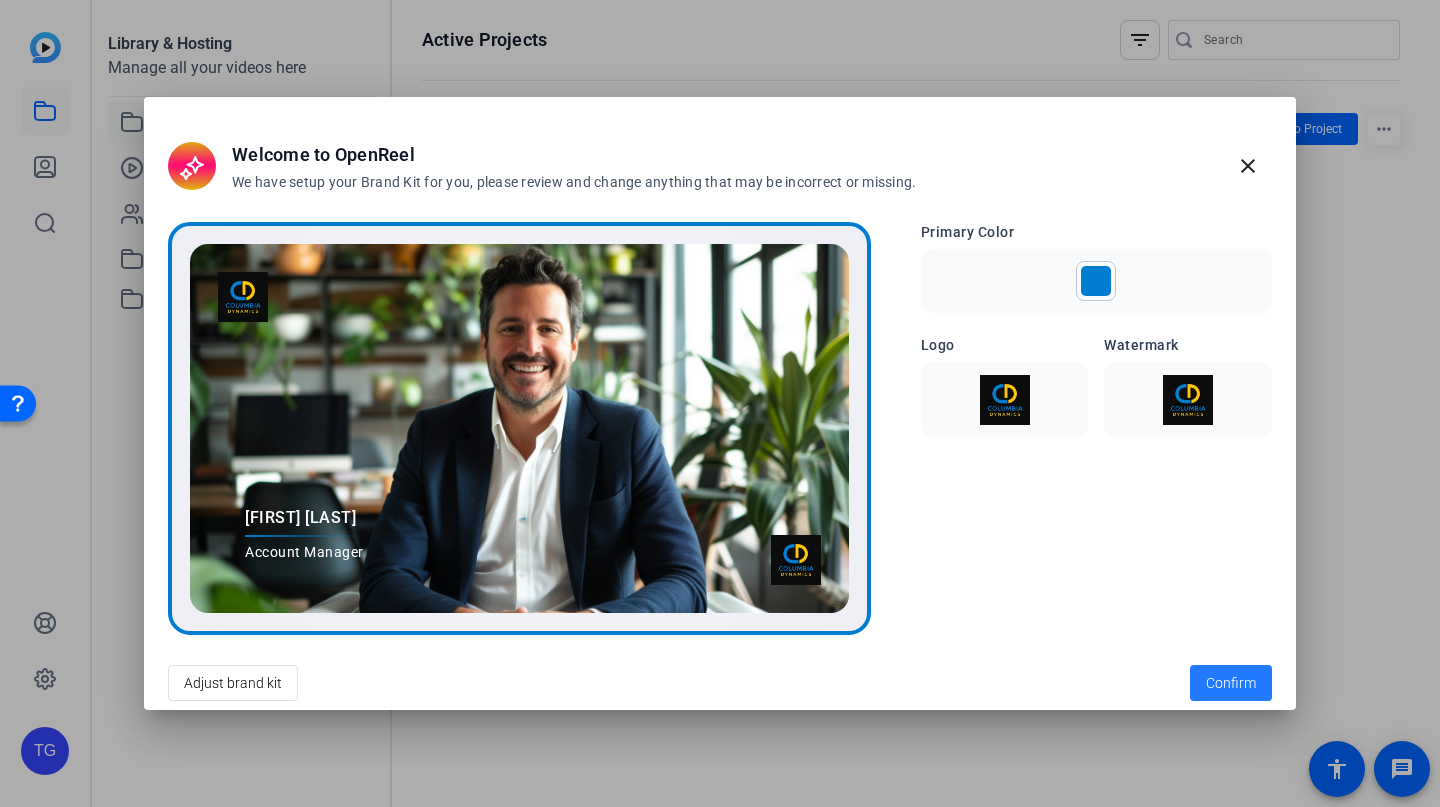 click on "Confirm" 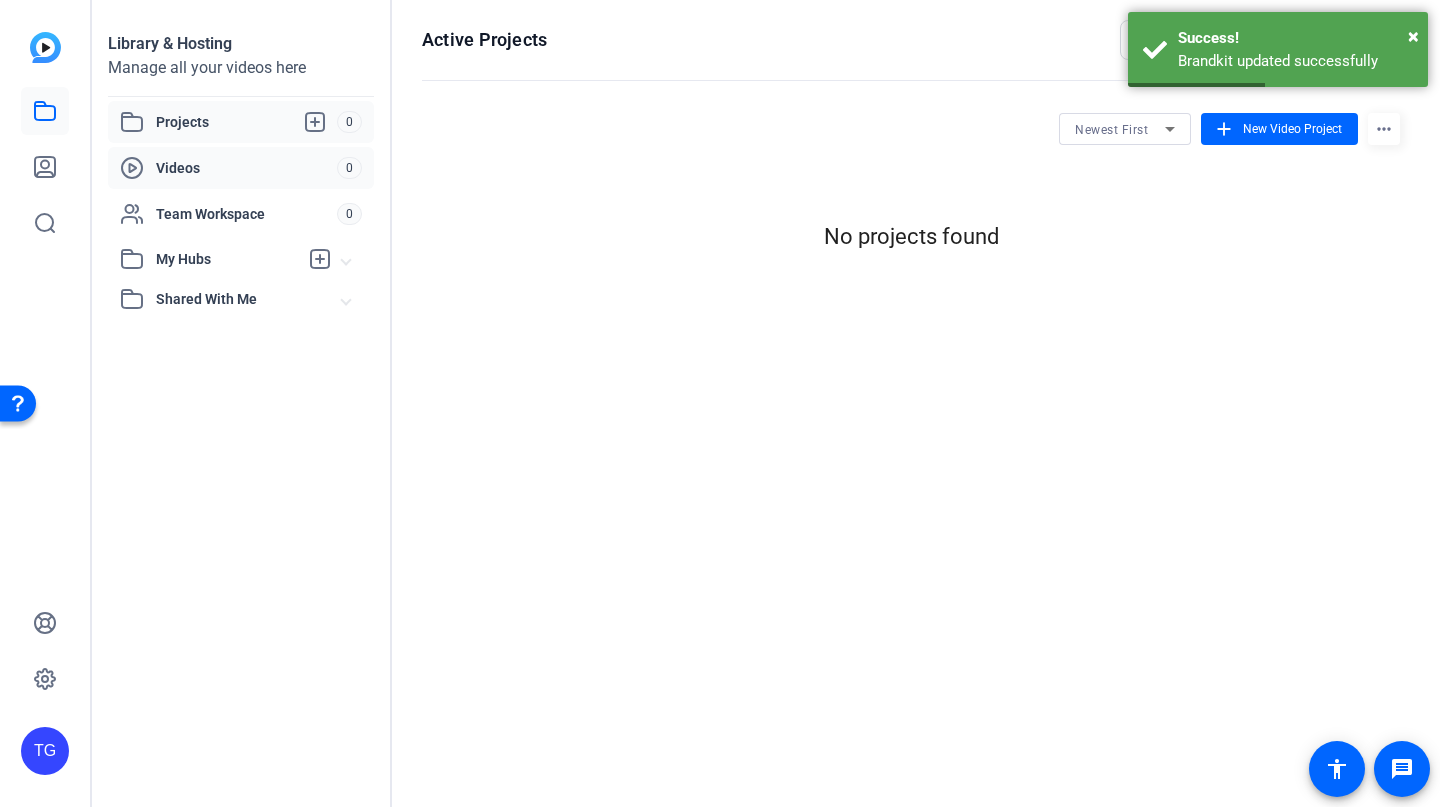 click on "Videos" 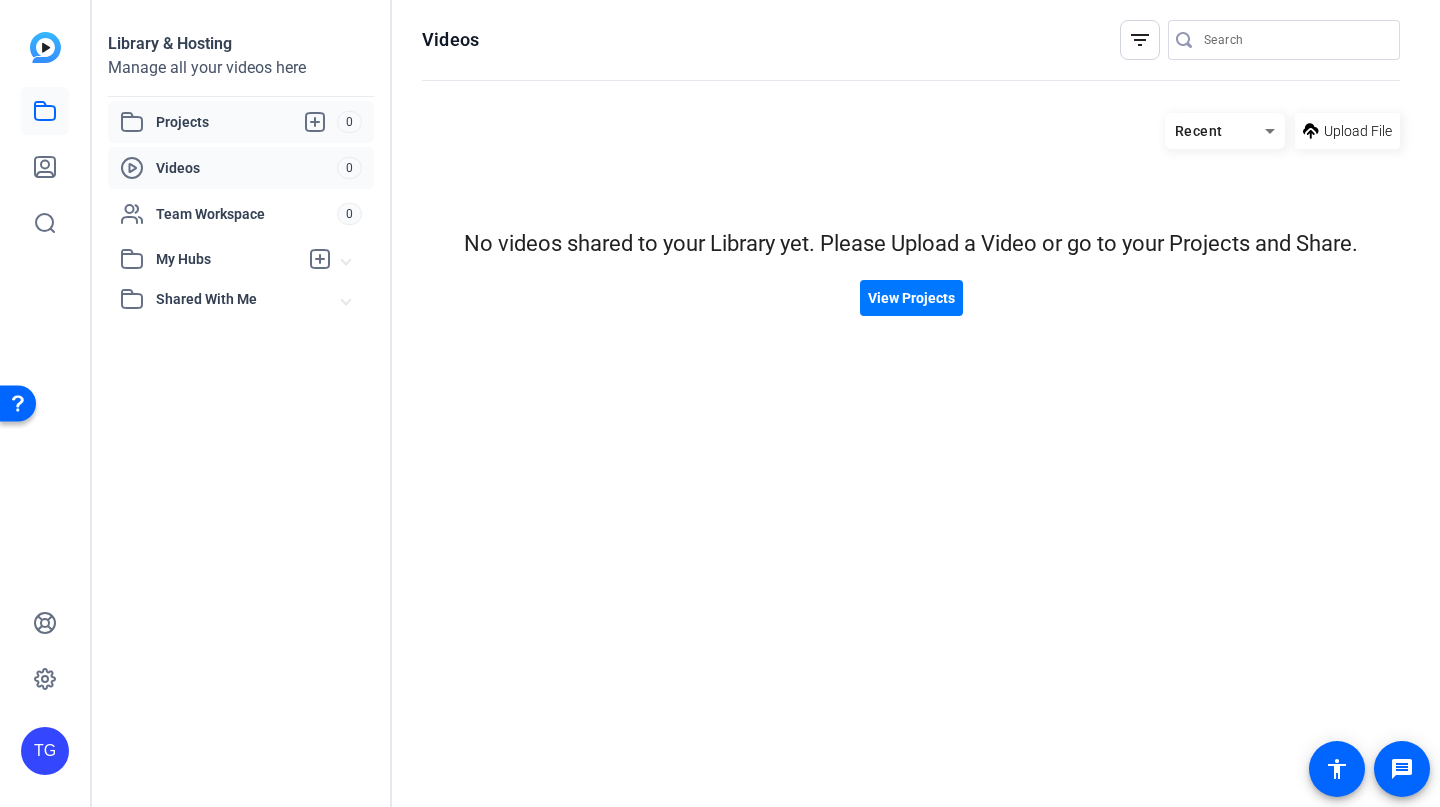 click on "Projects" 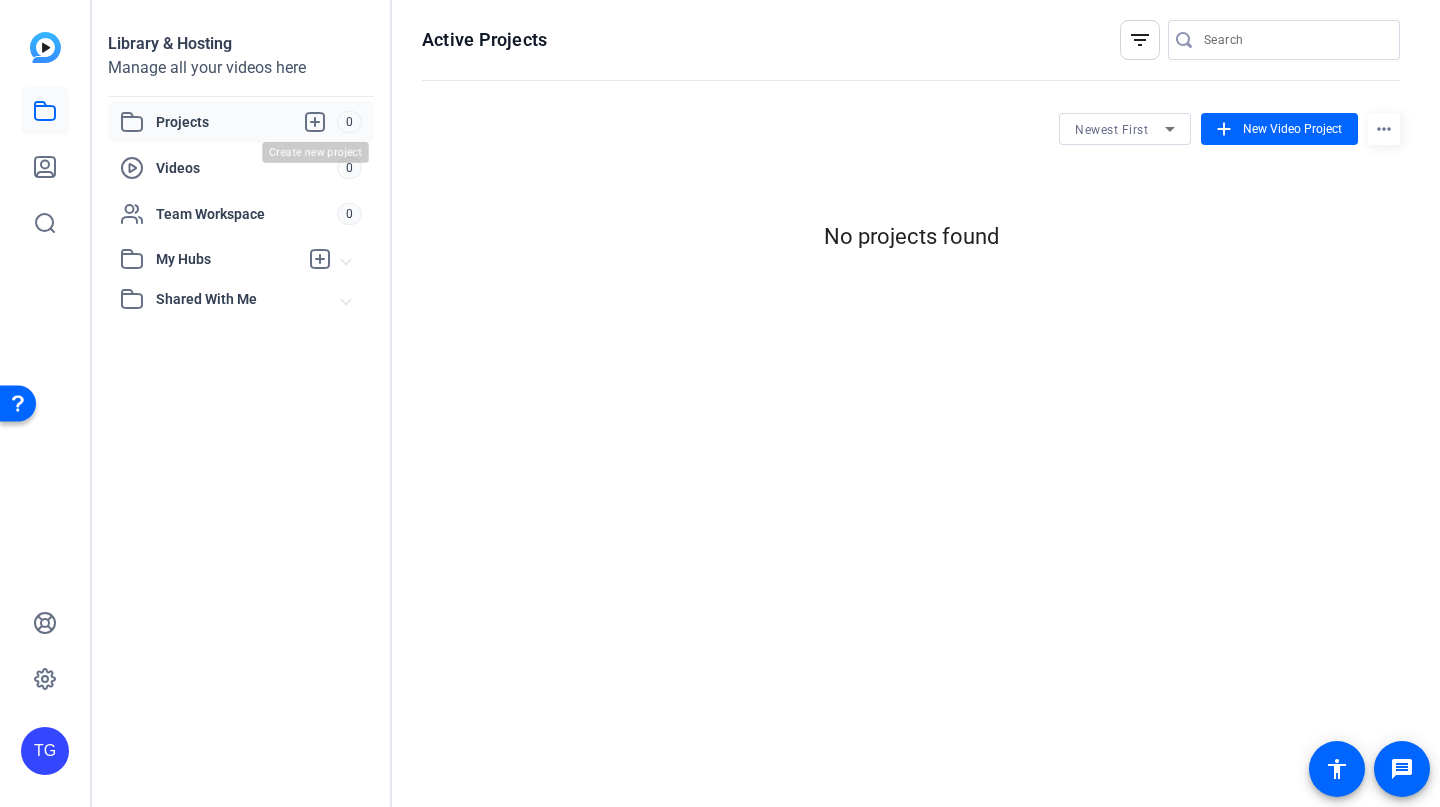 click 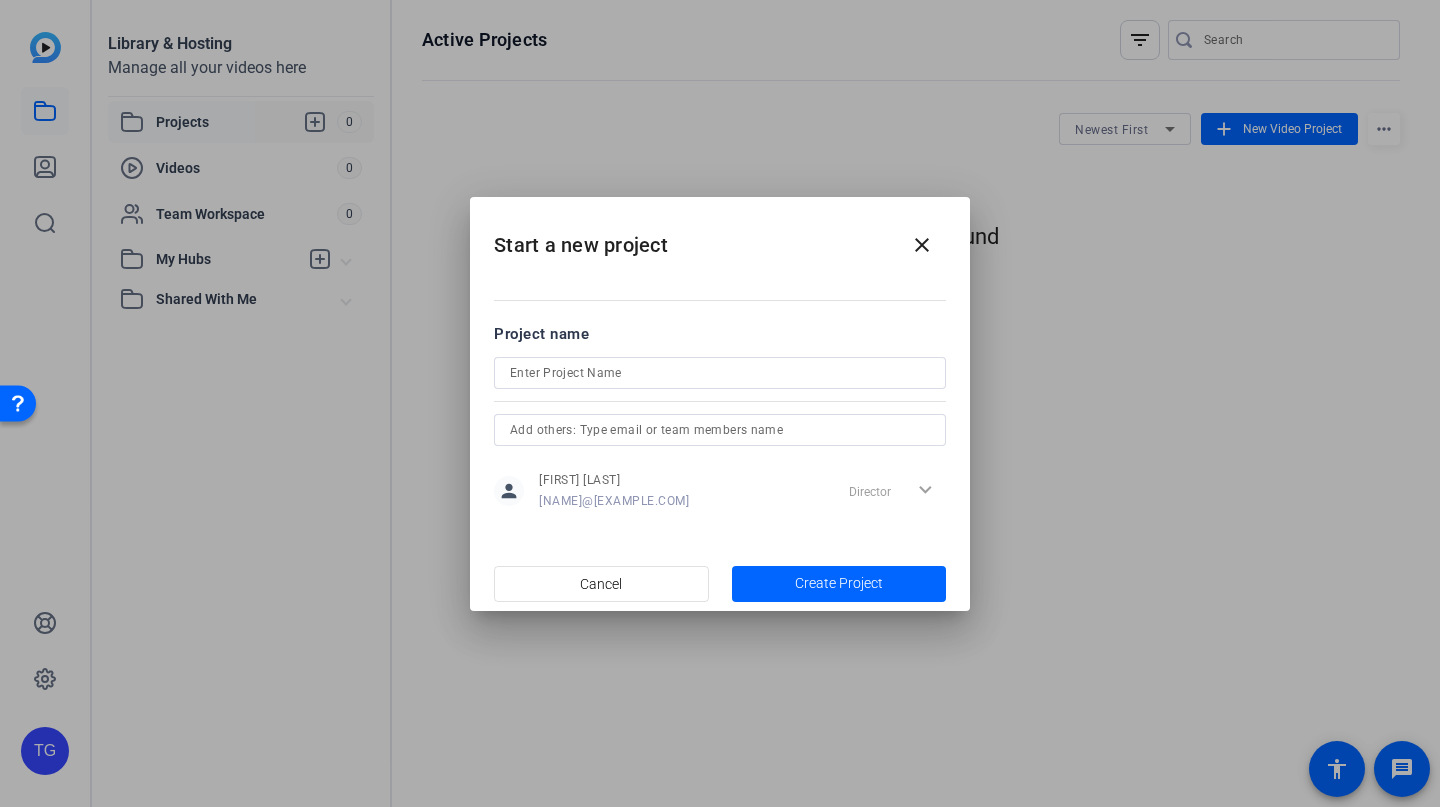 drag, startPoint x: 738, startPoint y: 223, endPoint x: 407, endPoint y: 308, distance: 341.73965 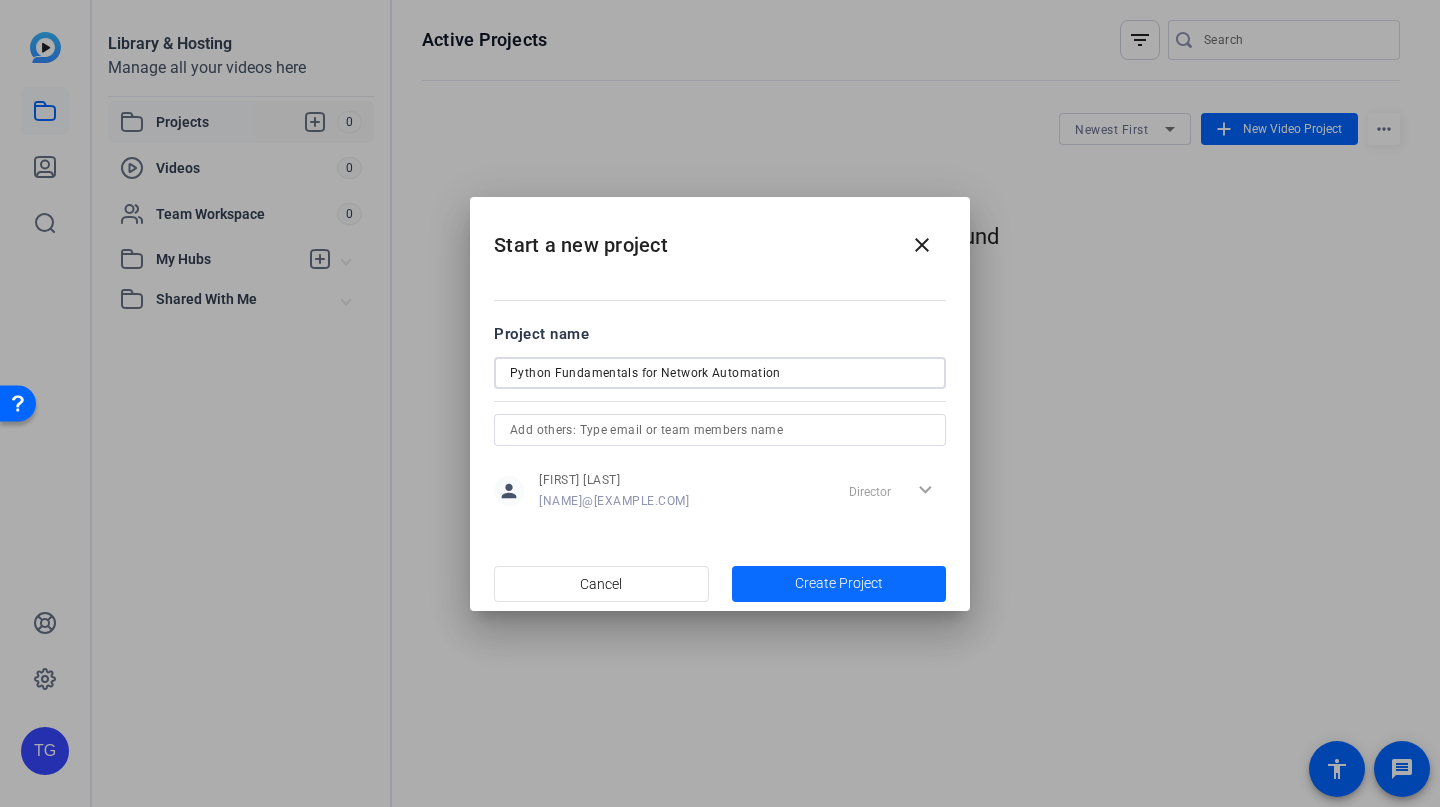 type on "Python Fundamentals for Network Automation" 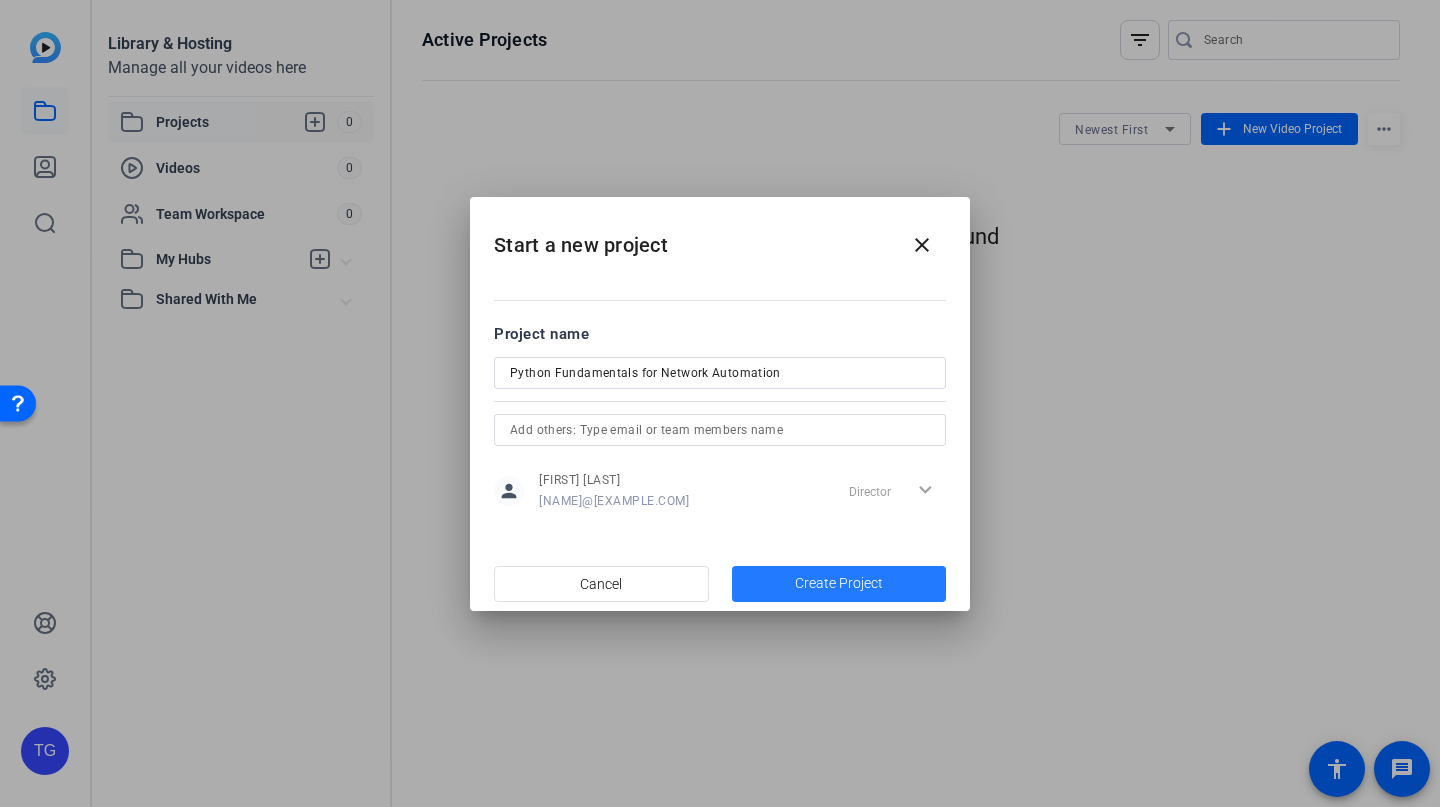 click on "Create Project" 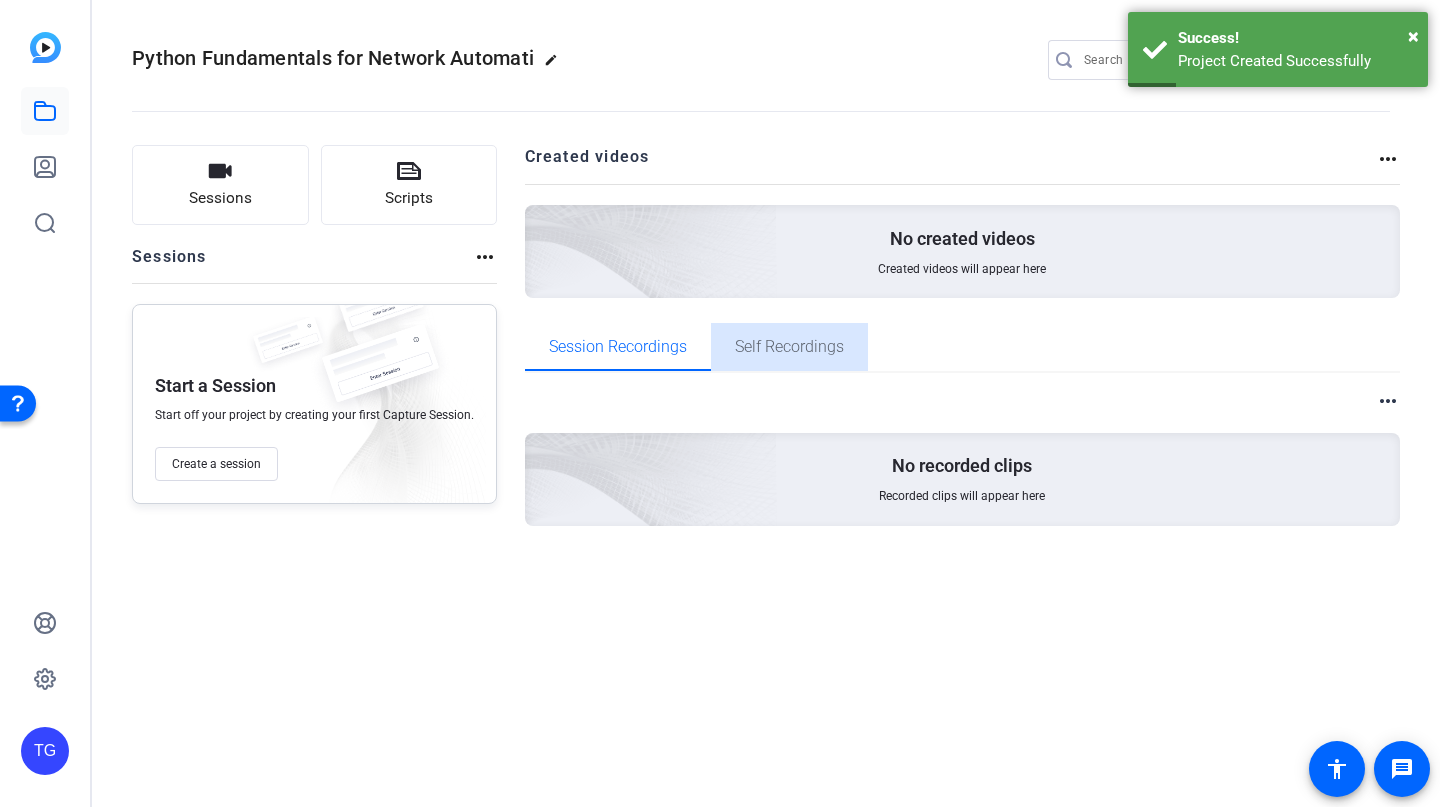 click on "Self Recordings" at bounding box center [789, 347] 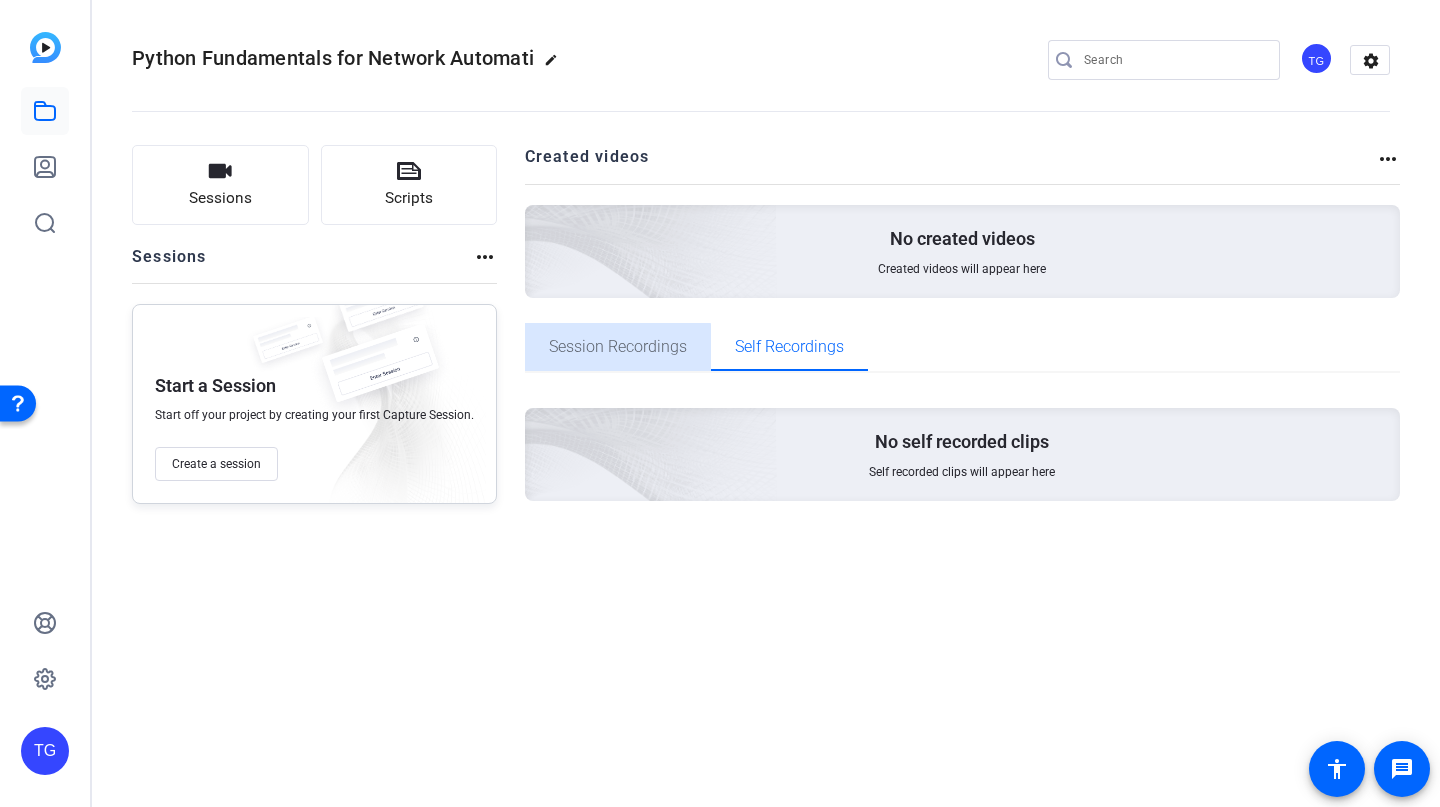 click on "Session Recordings" at bounding box center [618, 347] 